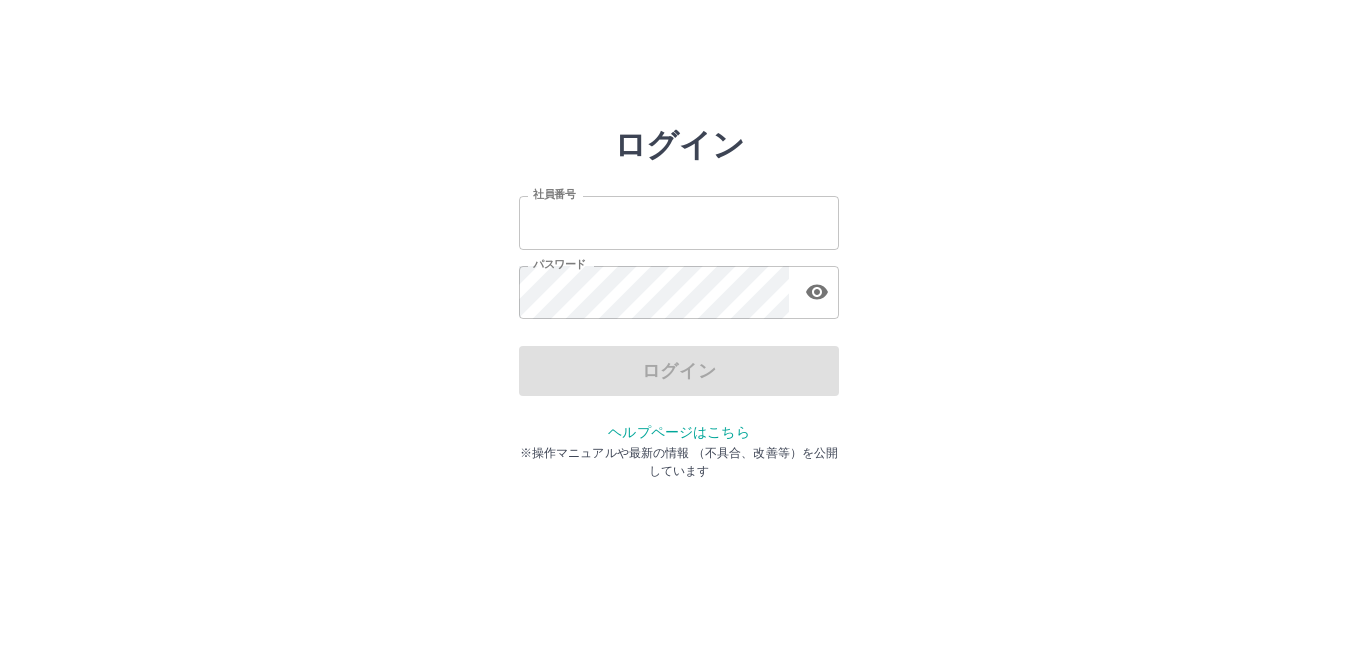 scroll, scrollTop: 0, scrollLeft: 0, axis: both 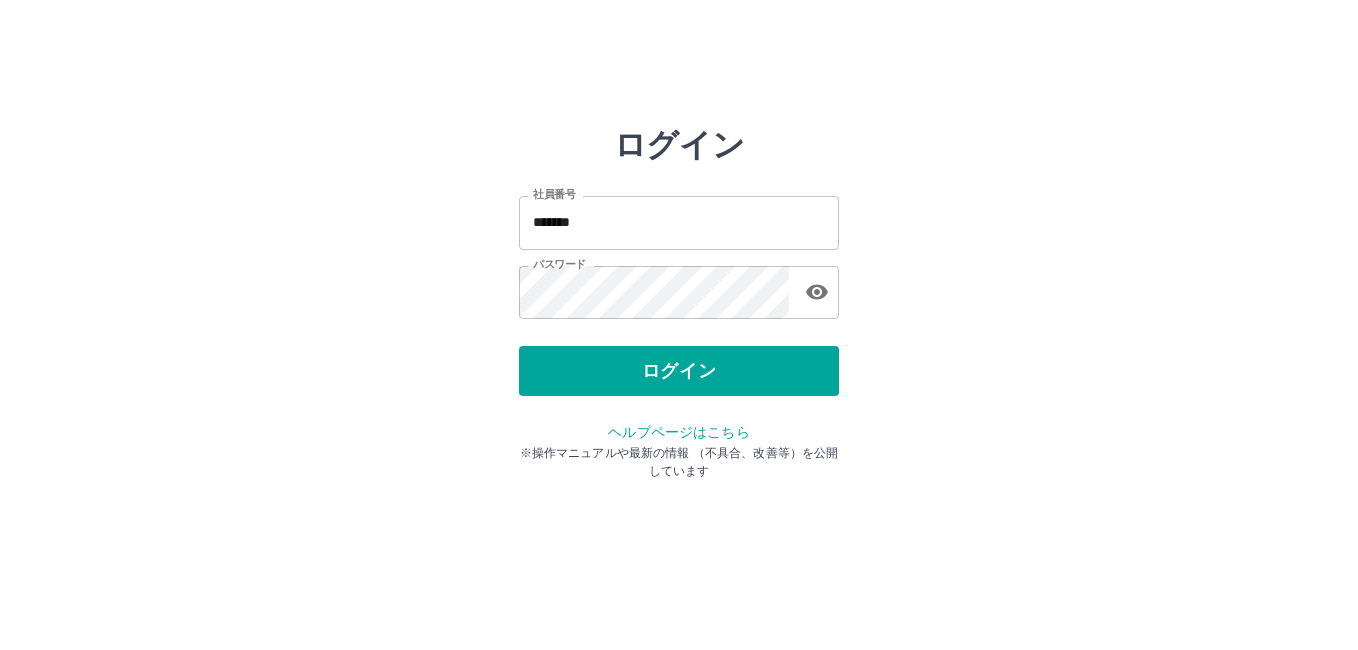 click on "ログイン" at bounding box center [679, 371] 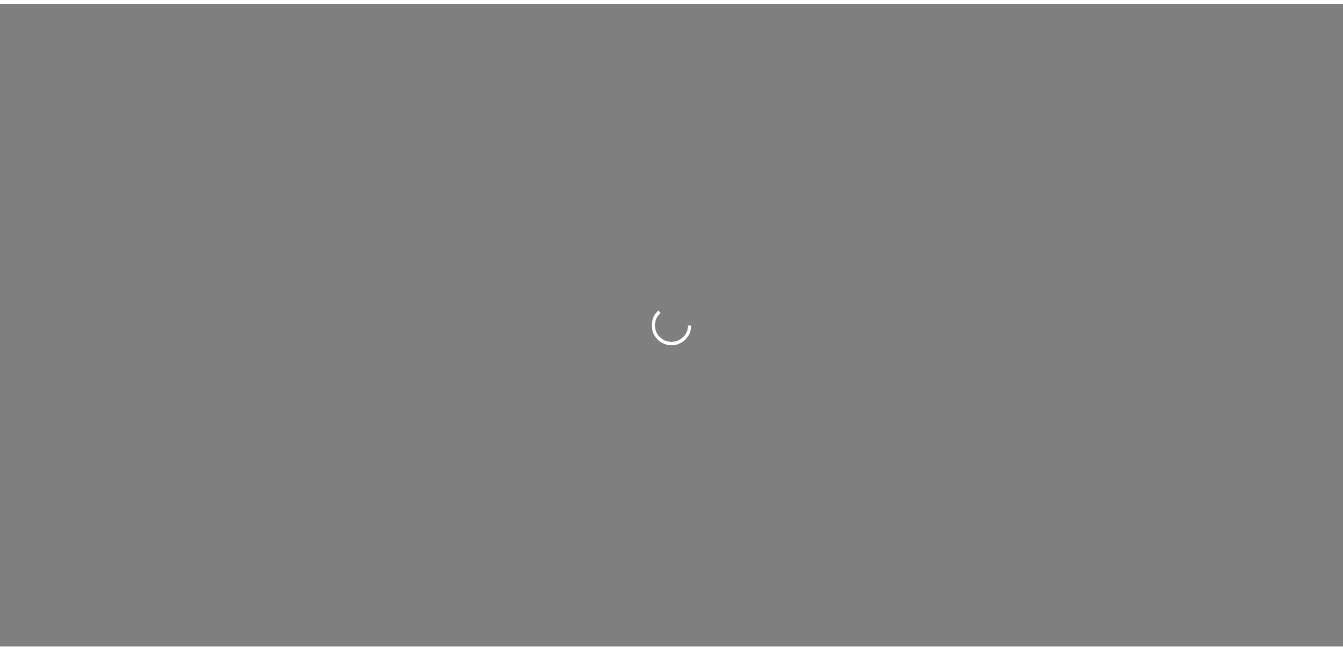 scroll, scrollTop: 0, scrollLeft: 0, axis: both 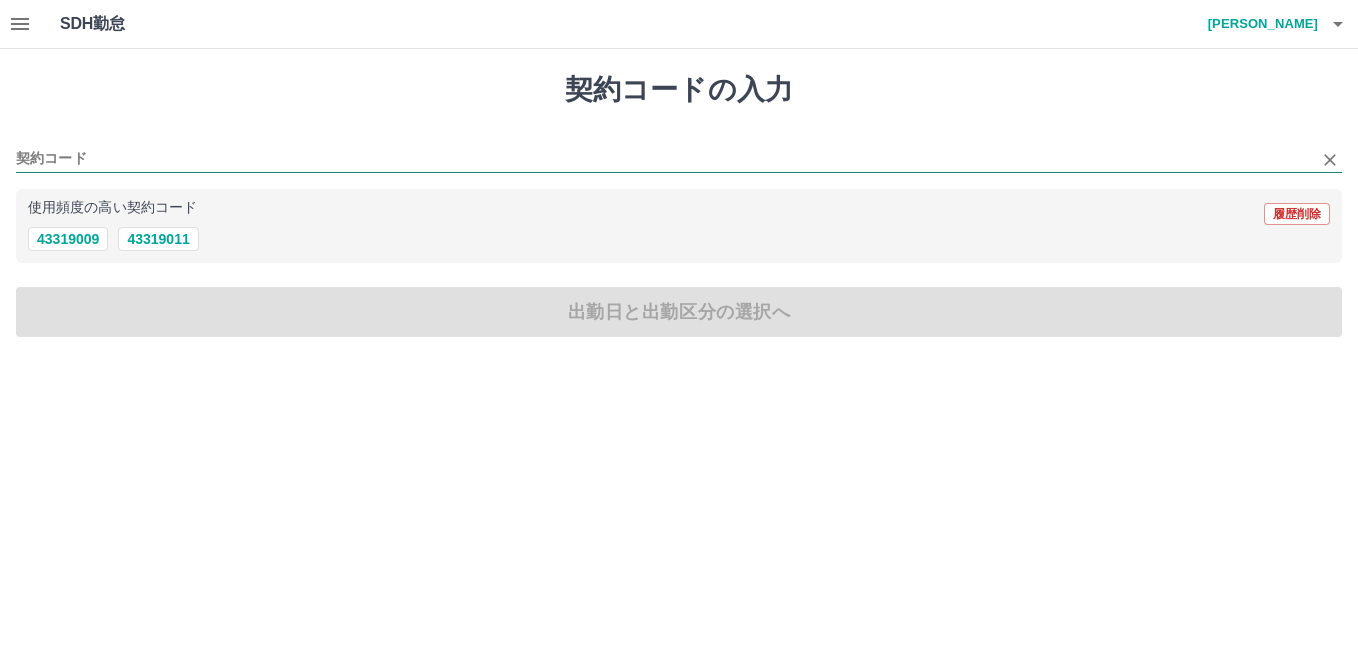 click on "契約コード" at bounding box center [664, 159] 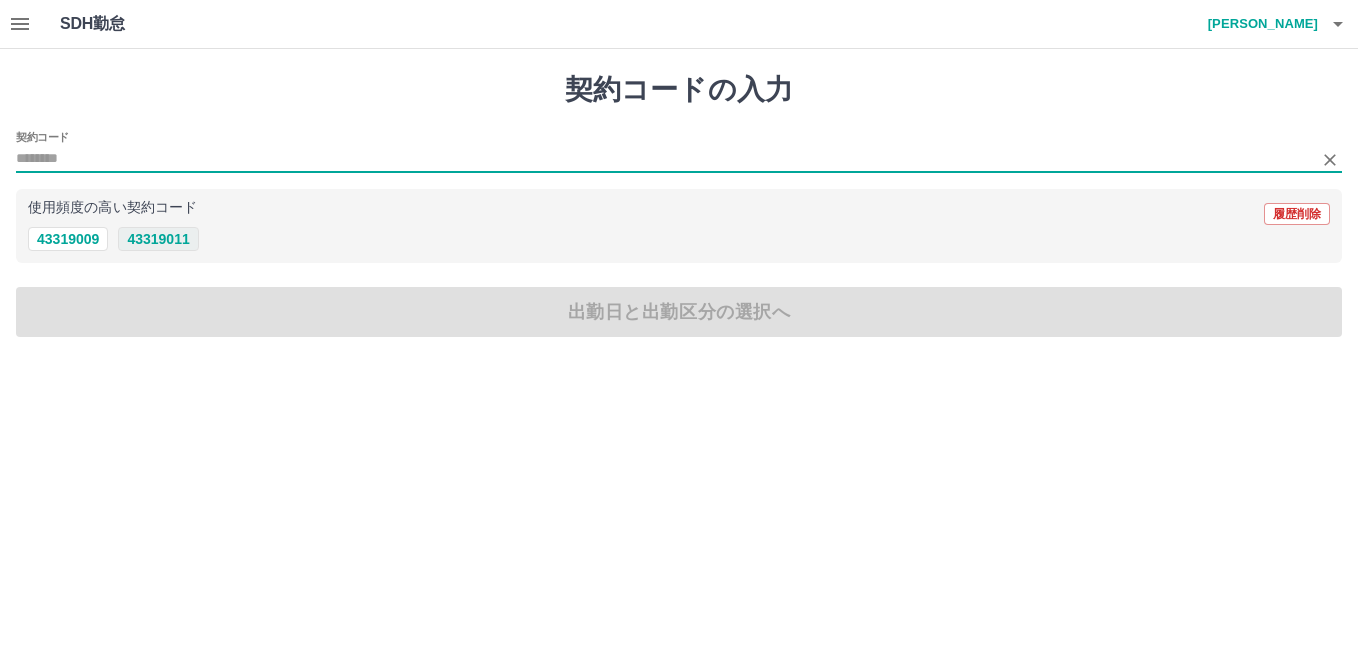 click on "43319011" at bounding box center [158, 239] 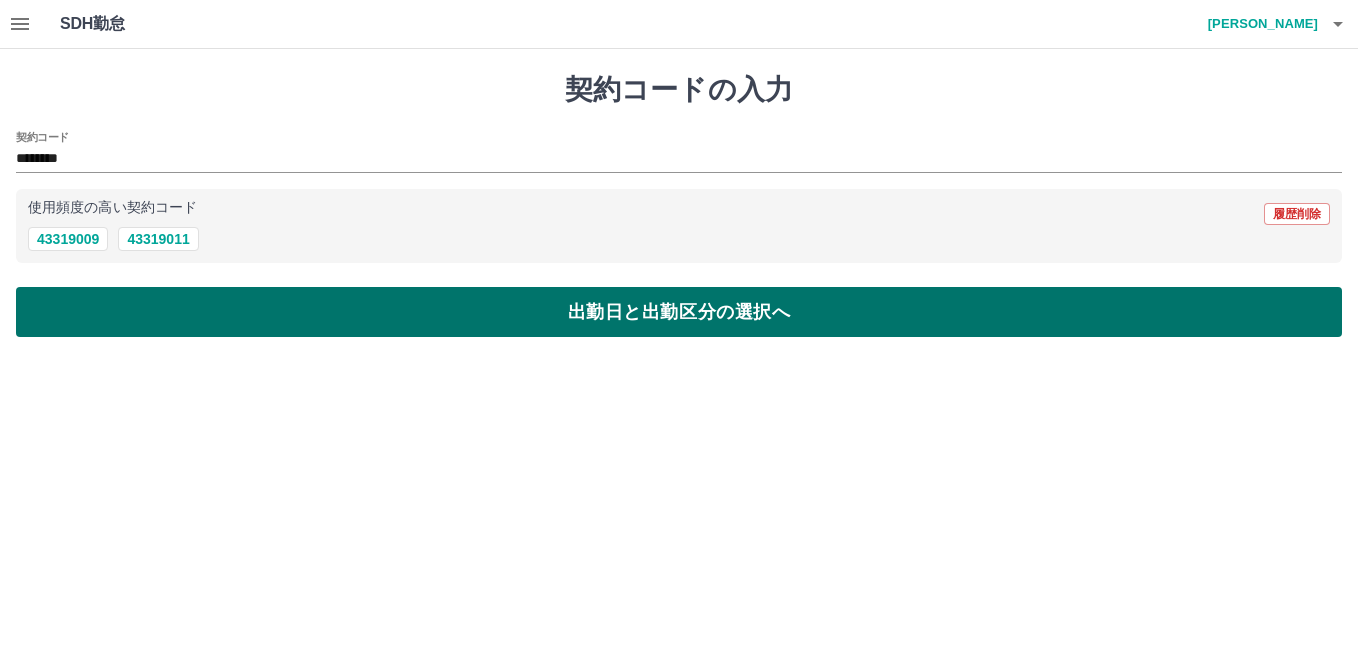 click on "出勤日と出勤区分の選択へ" at bounding box center [679, 312] 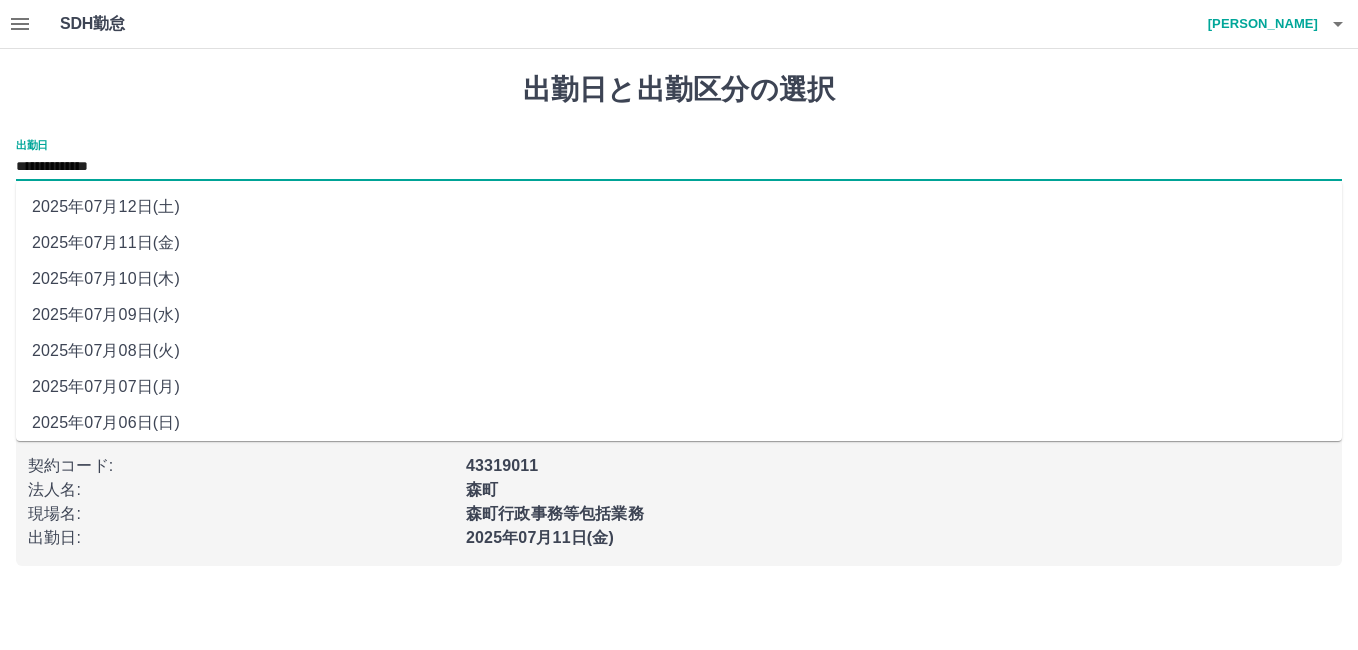 click on "**********" at bounding box center (679, 167) 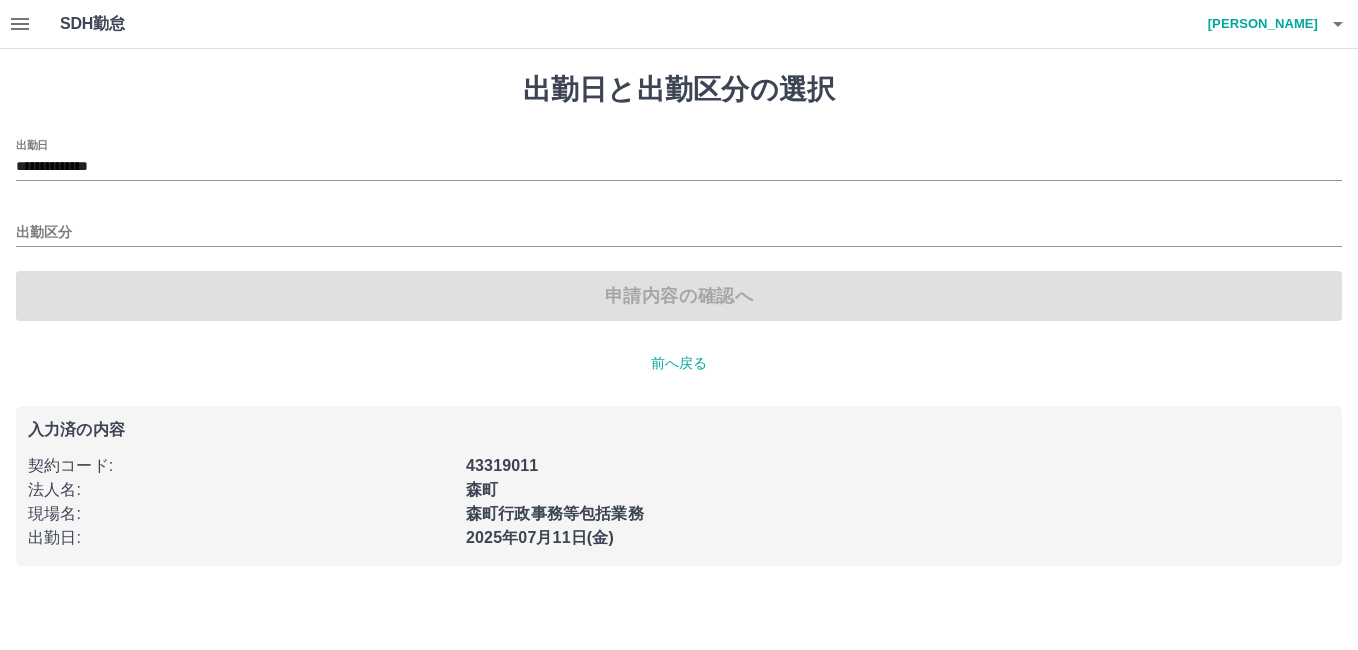 click on "**********" at bounding box center [679, 295] 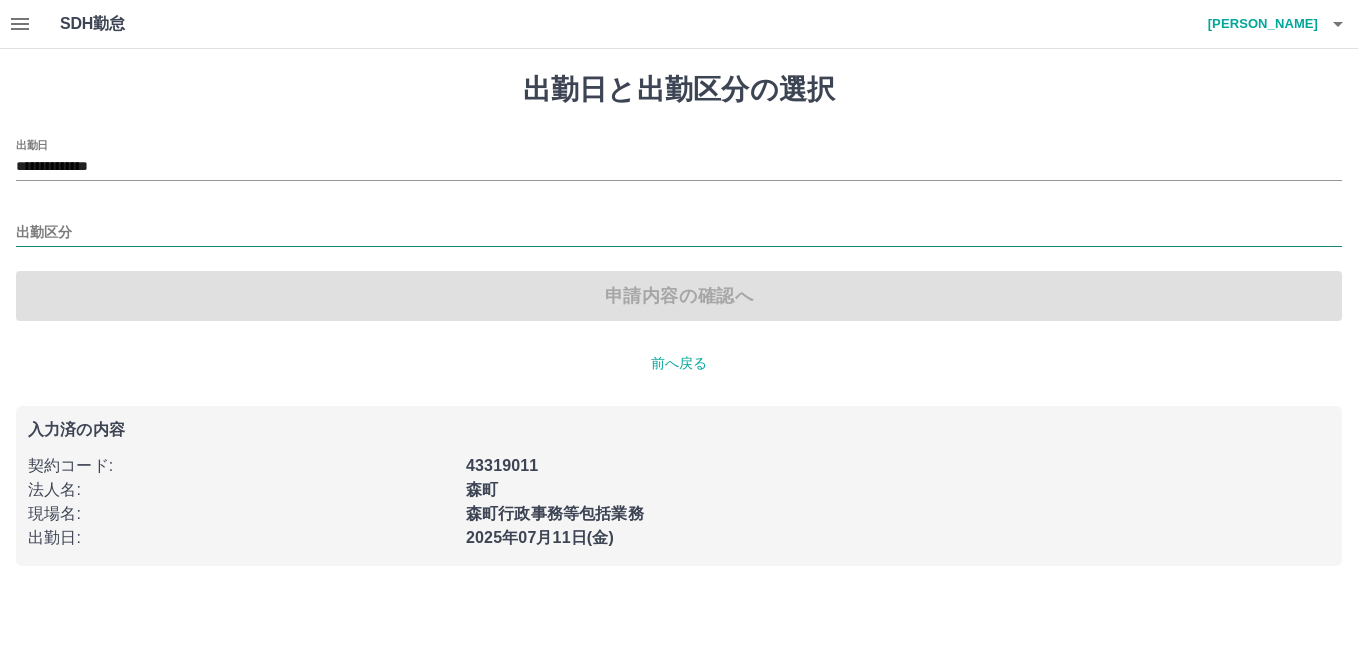 click on "出勤区分" at bounding box center (679, 233) 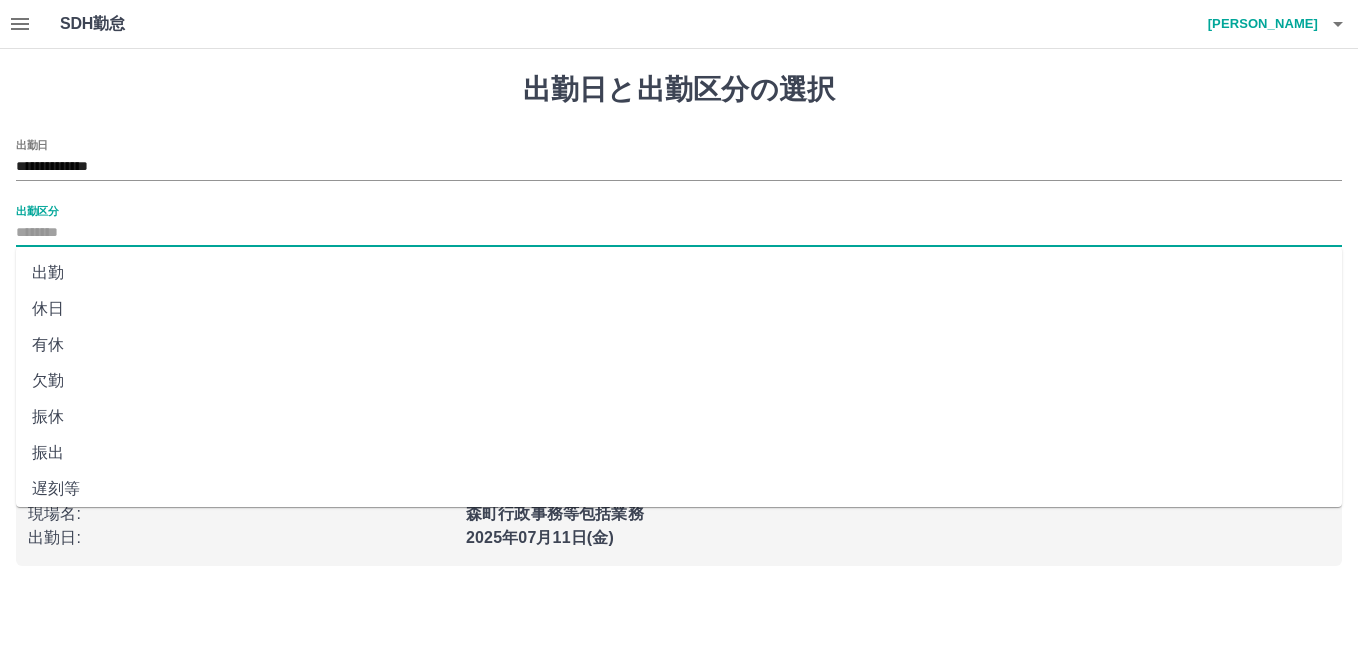 click on "出勤" at bounding box center (679, 273) 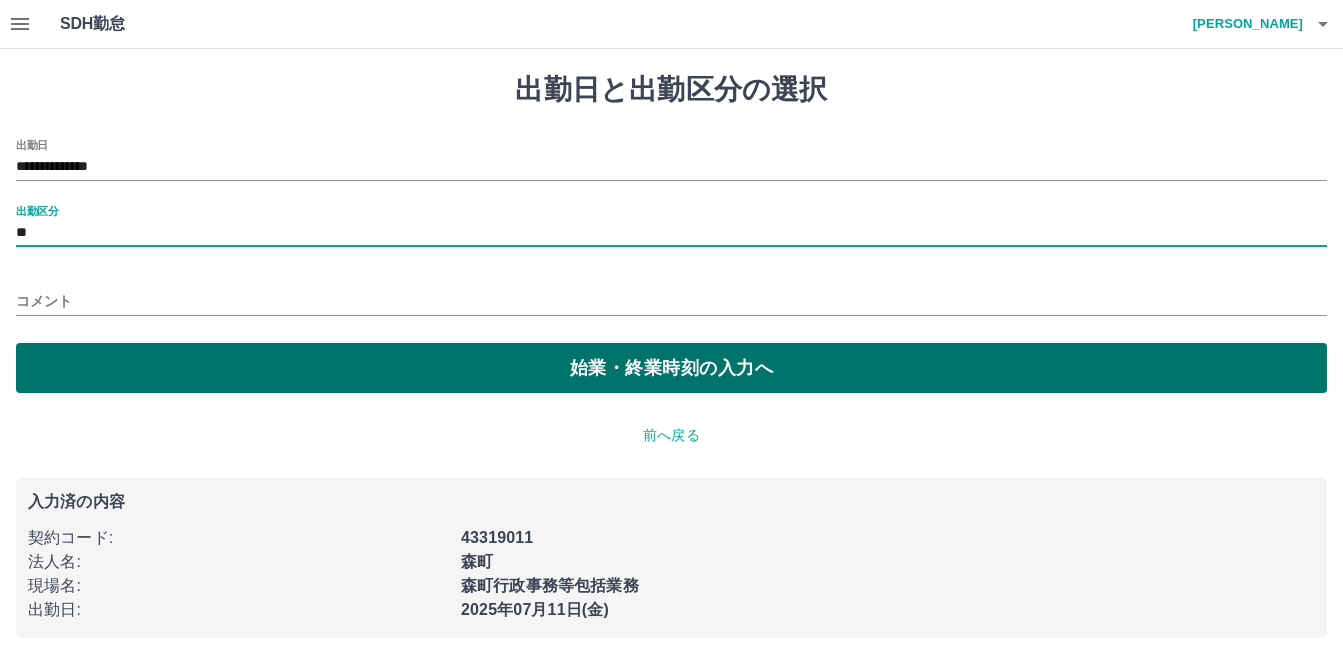 click on "始業・終業時刻の入力へ" at bounding box center (671, 368) 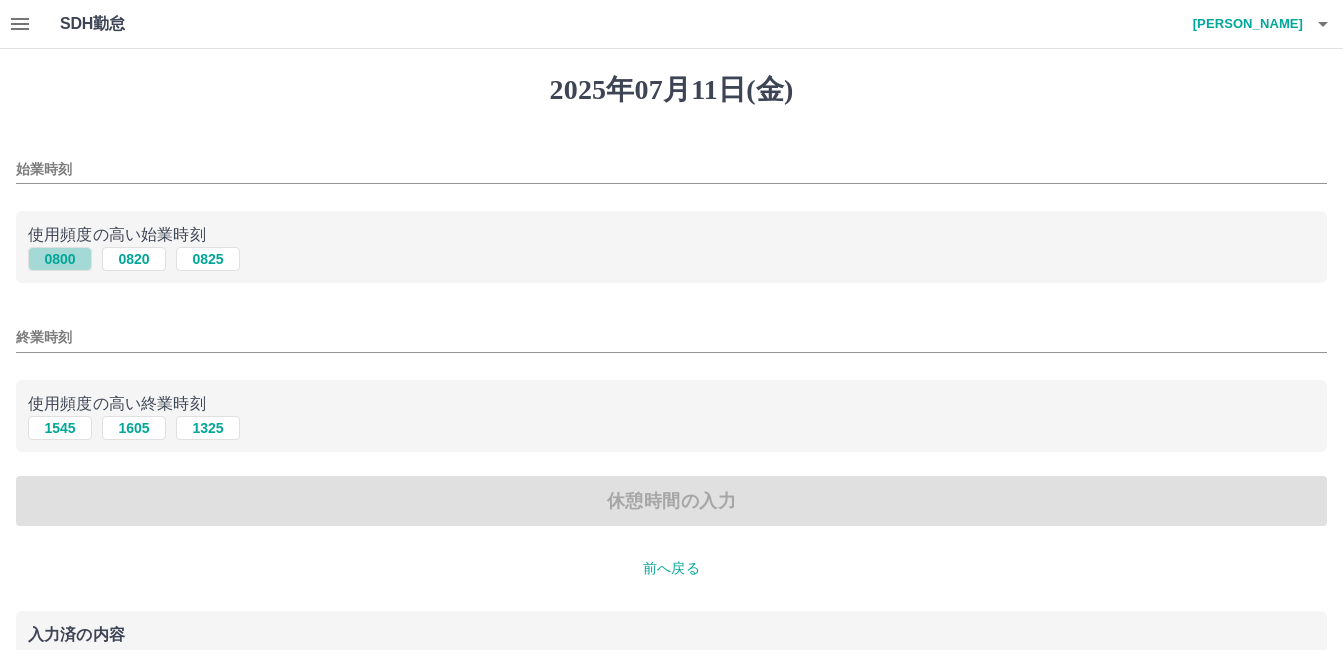 click on "0800" at bounding box center [60, 259] 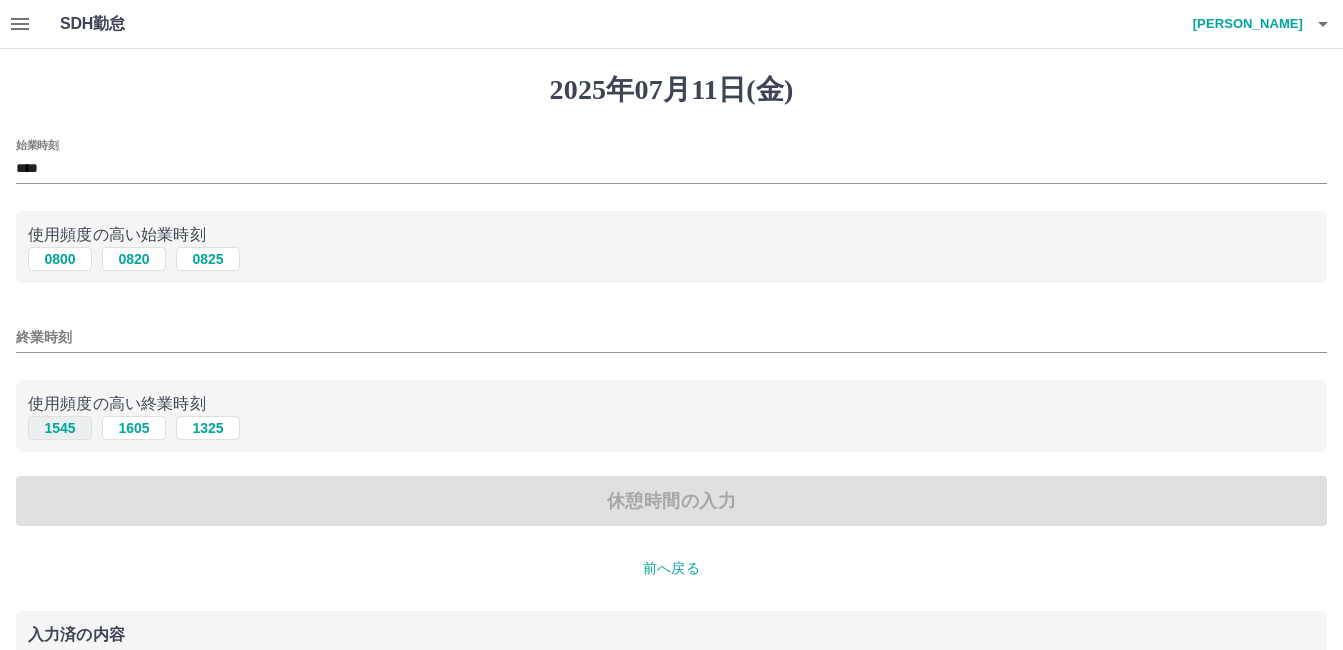 click on "1545" at bounding box center [60, 428] 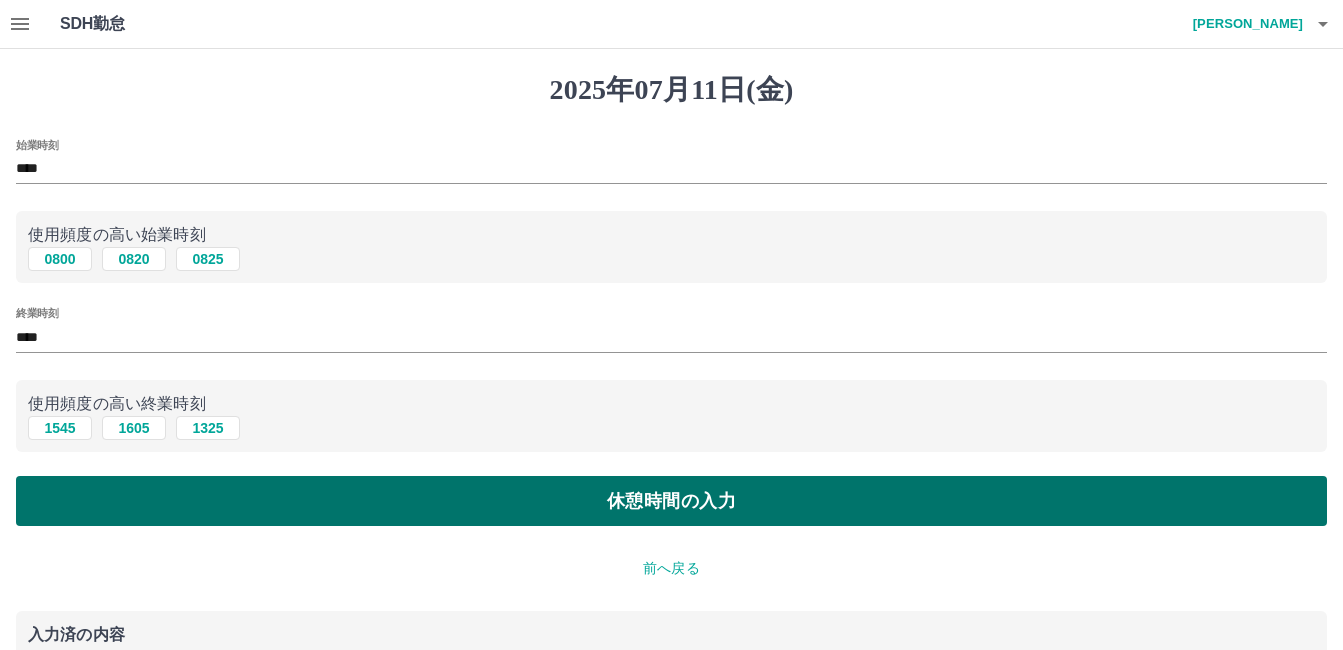 click on "休憩時間の入力" at bounding box center [671, 501] 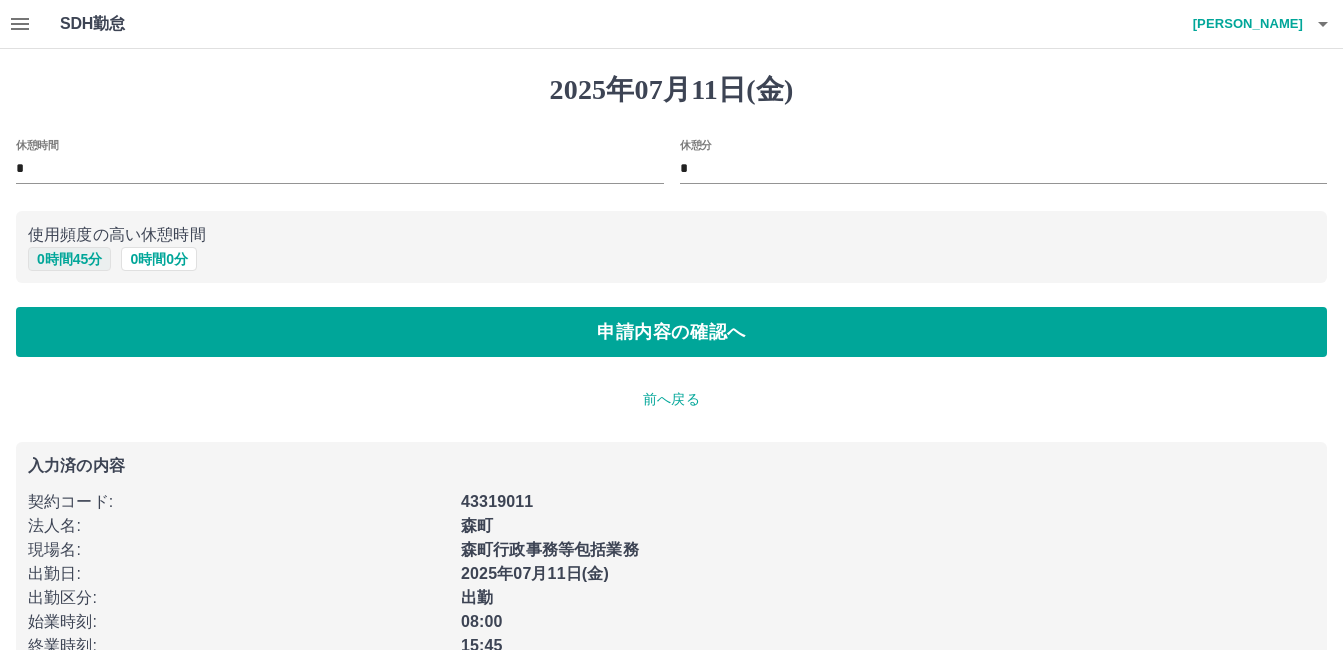 click on "0 時間 45 分" at bounding box center (69, 259) 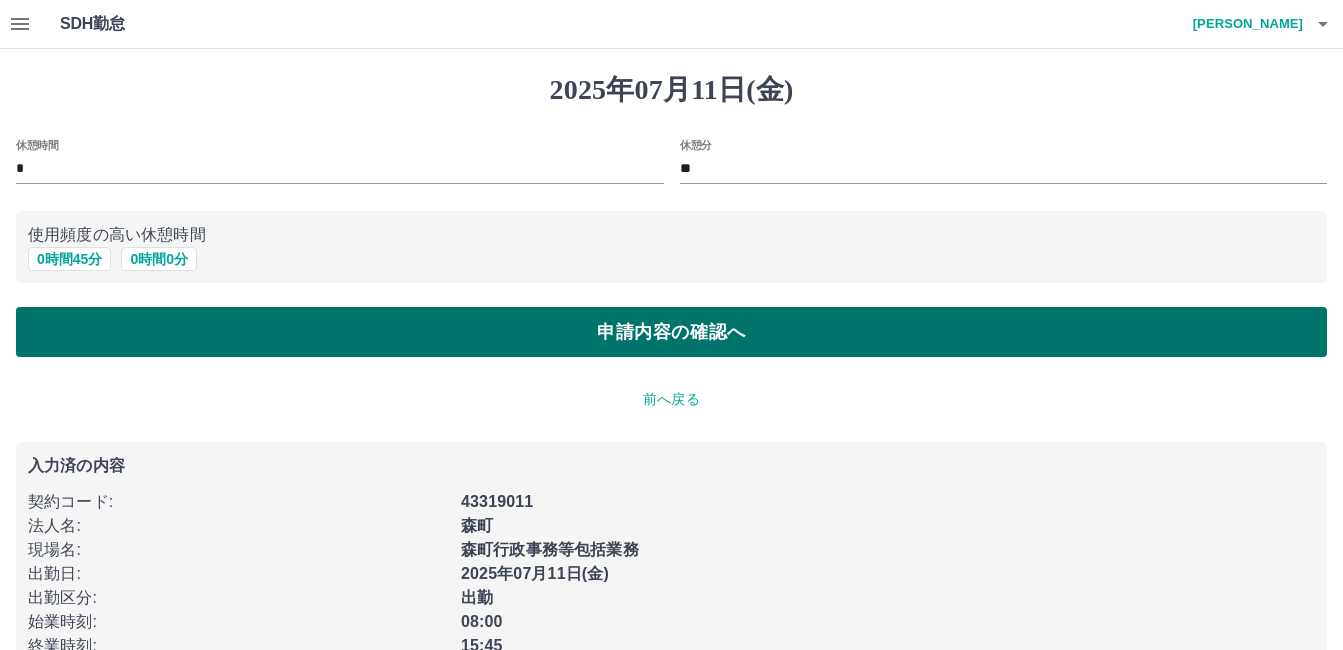 click on "申請内容の確認へ" at bounding box center (671, 332) 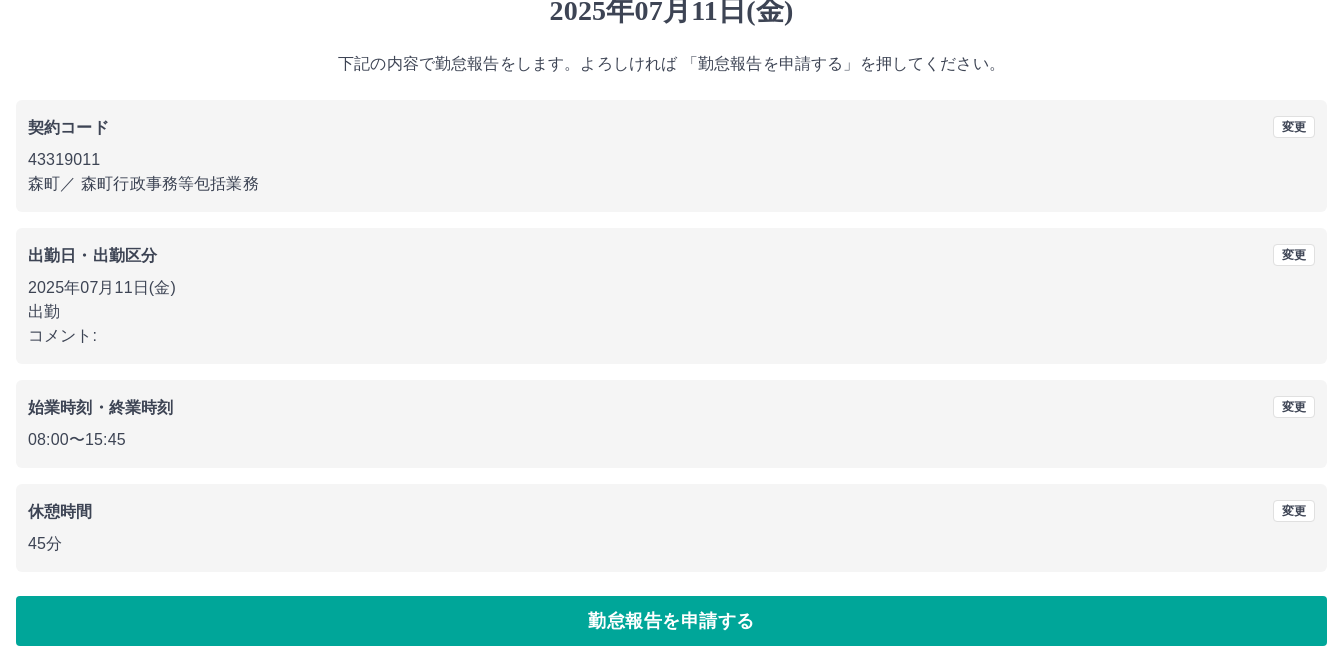 scroll, scrollTop: 99, scrollLeft: 0, axis: vertical 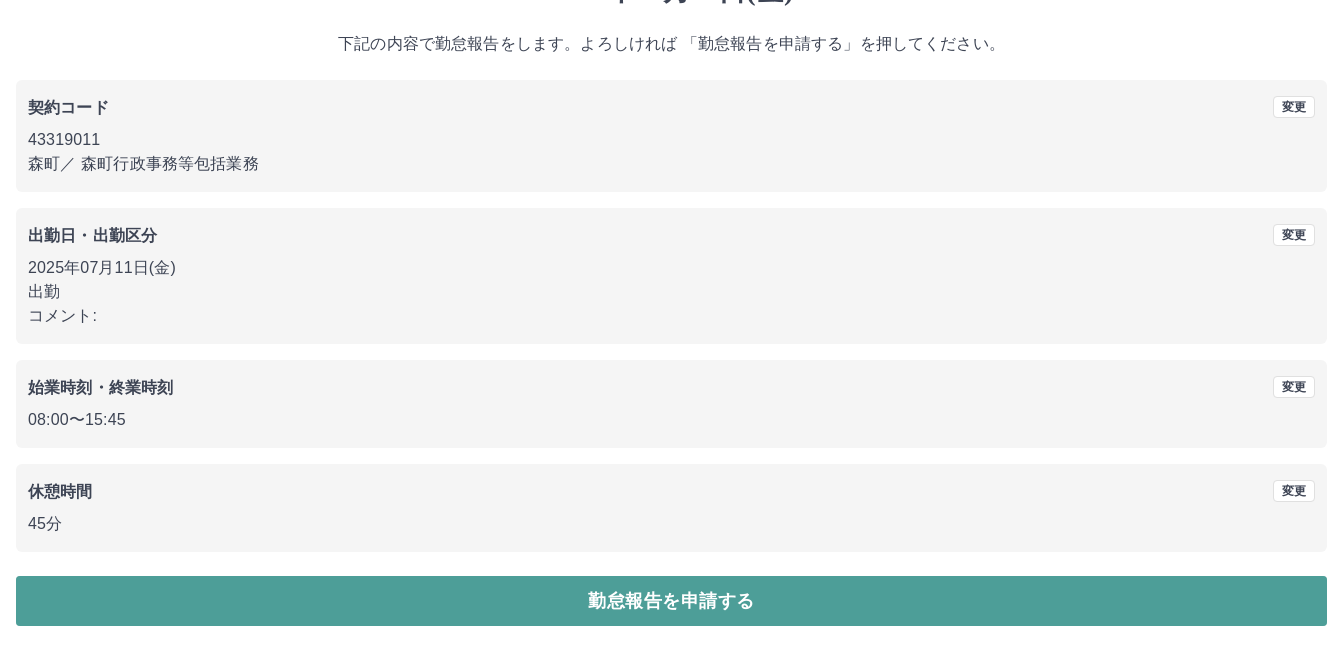 click on "勤怠報告を申請する" at bounding box center (671, 601) 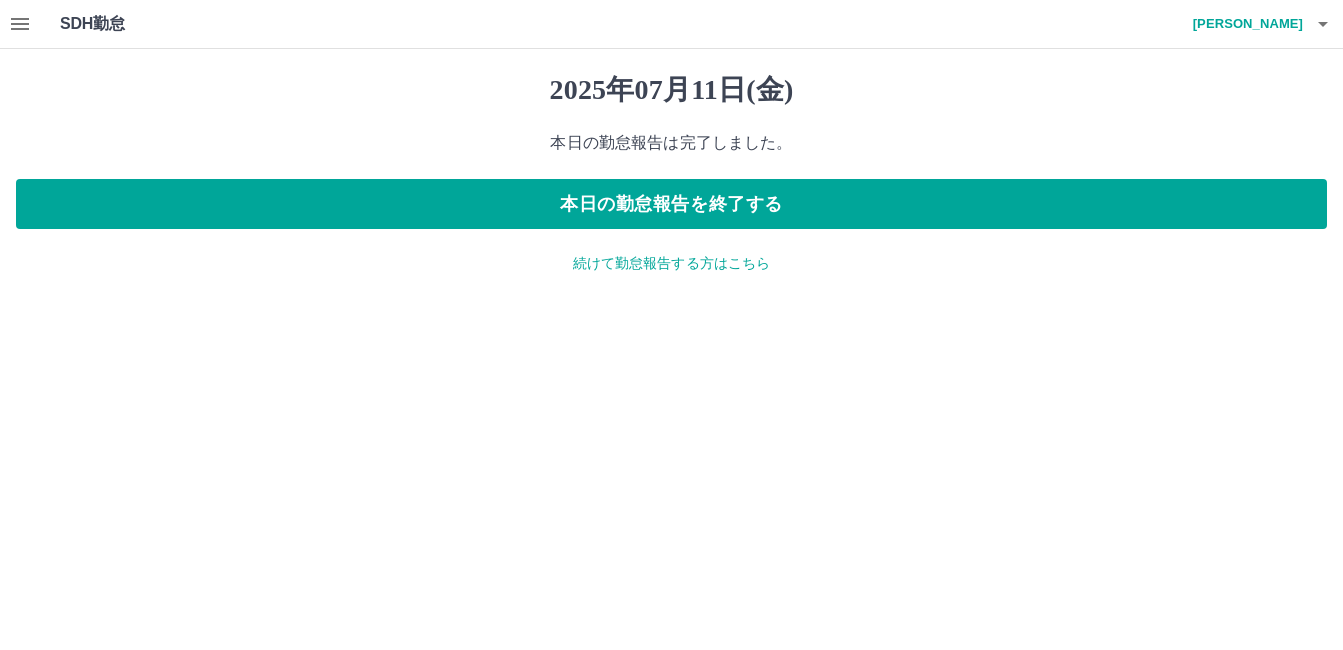 scroll, scrollTop: 0, scrollLeft: 0, axis: both 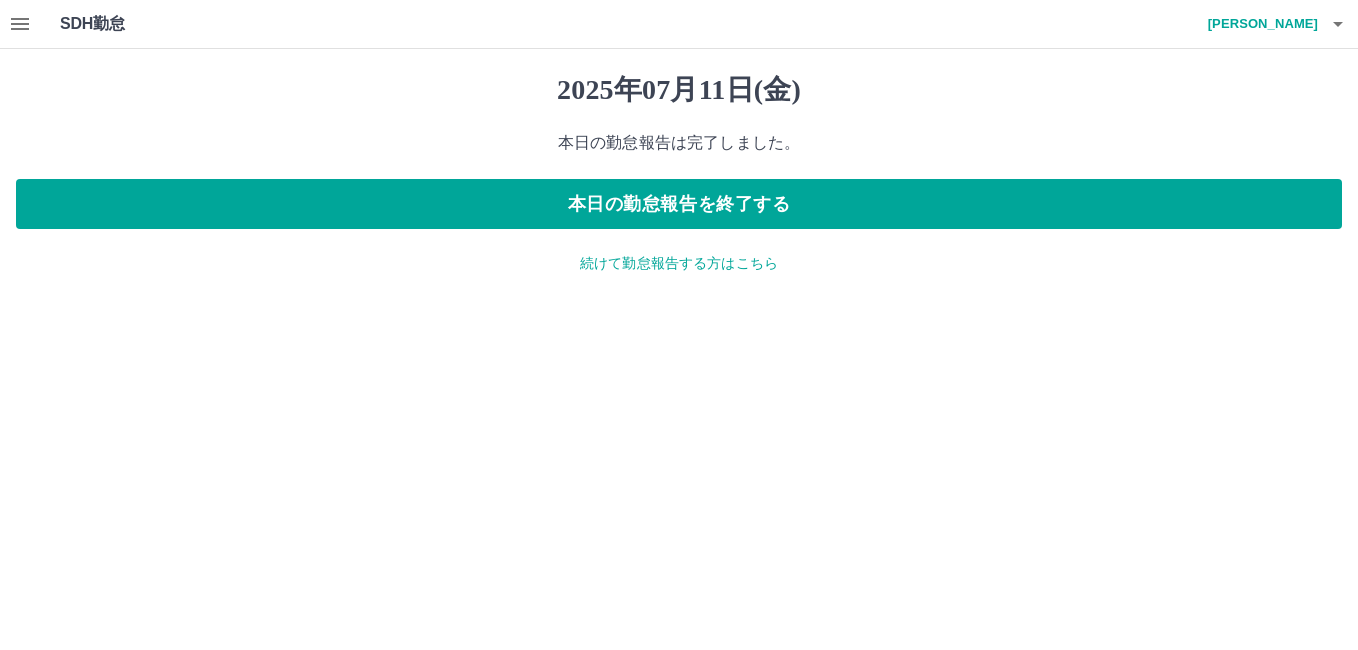 click at bounding box center (20, 24) 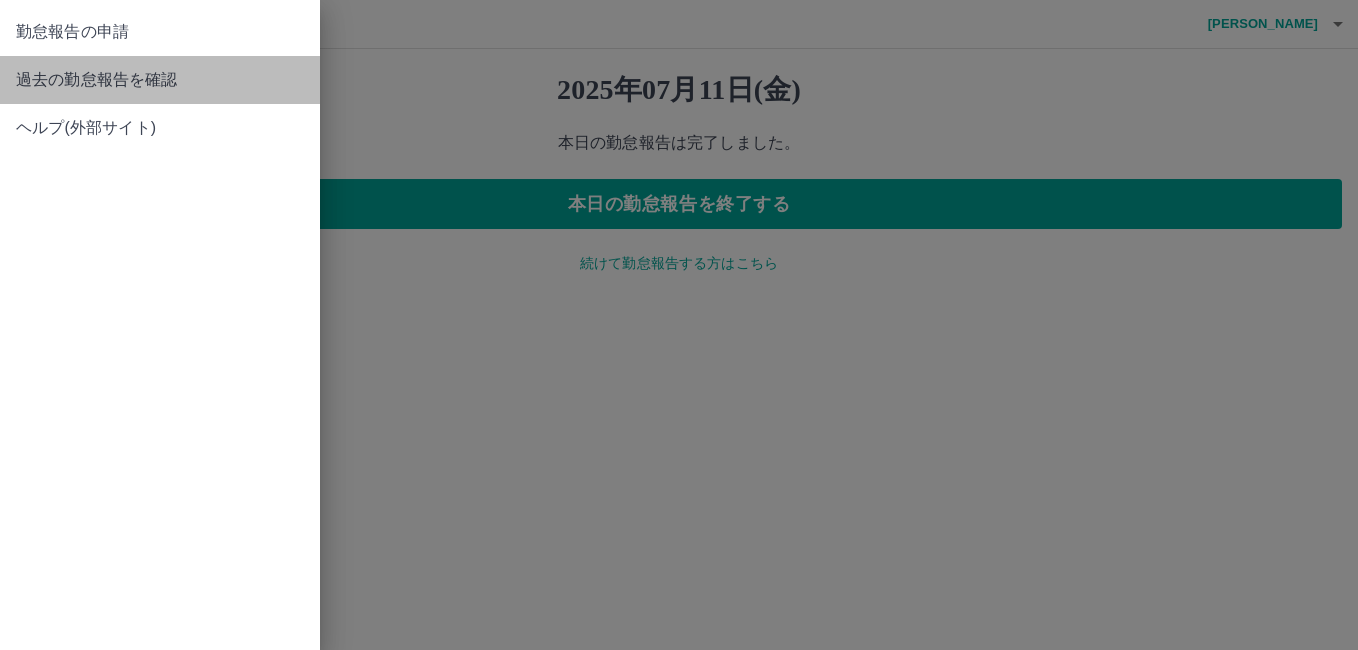click on "過去の勤怠報告を確認" at bounding box center (160, 80) 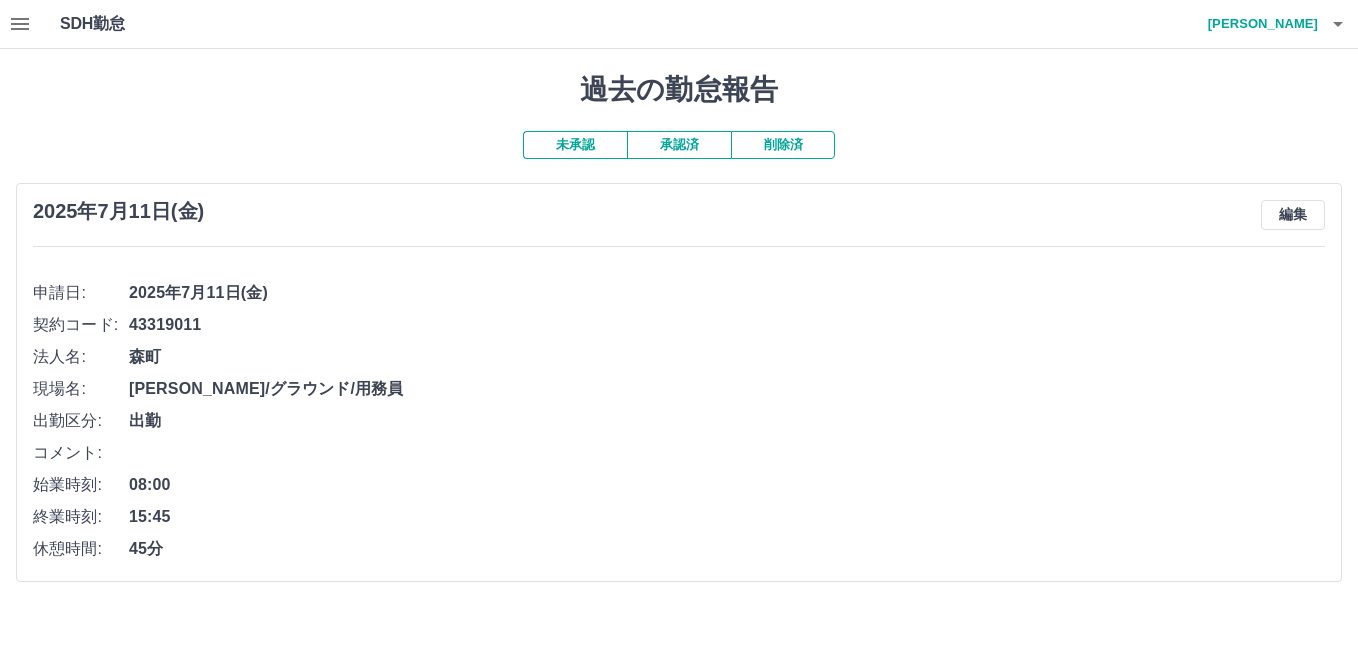 click on "承認済" at bounding box center (679, 145) 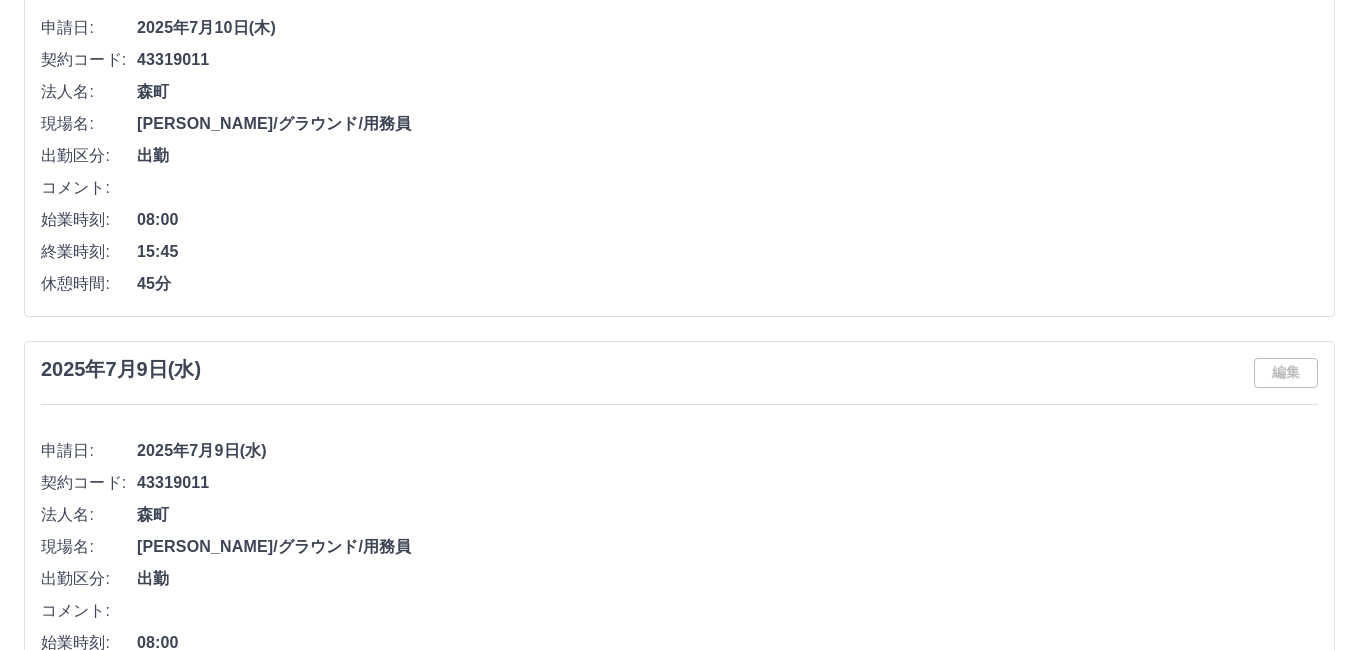 scroll, scrollTop: 0, scrollLeft: 0, axis: both 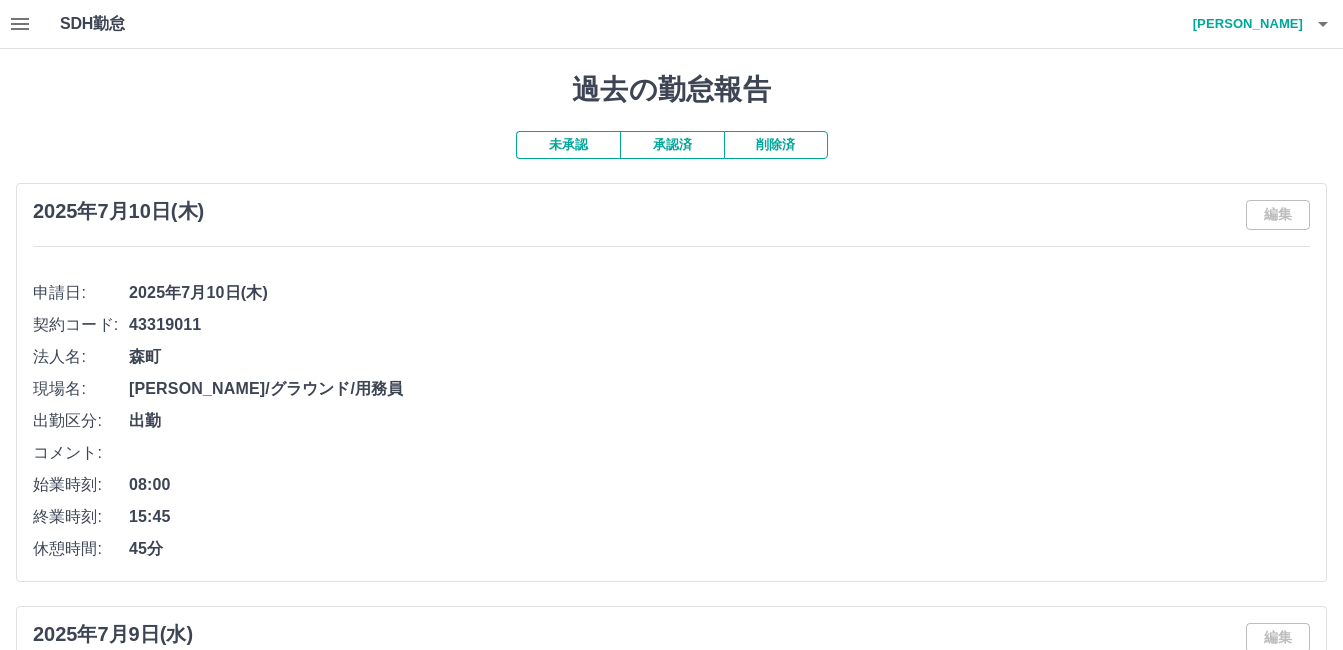 click on "畑中　裕美" at bounding box center (1243, 24) 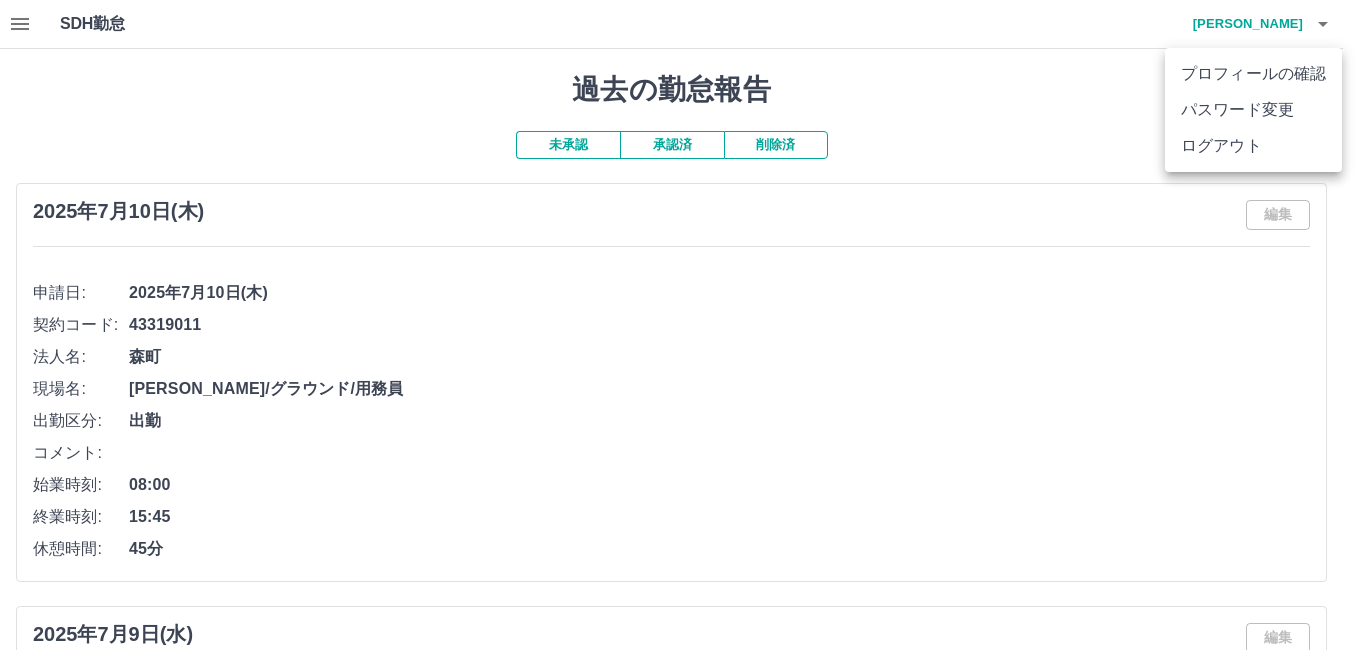 click on "ログアウト" at bounding box center [1253, 146] 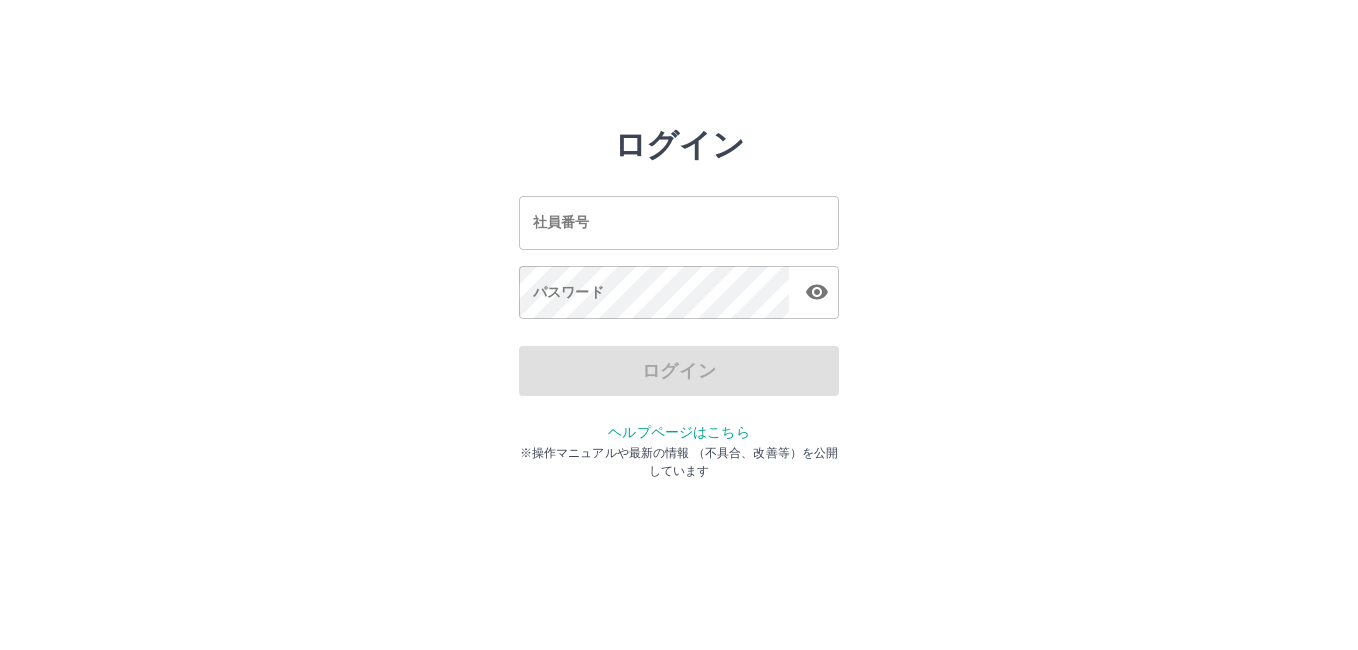 scroll, scrollTop: 0, scrollLeft: 0, axis: both 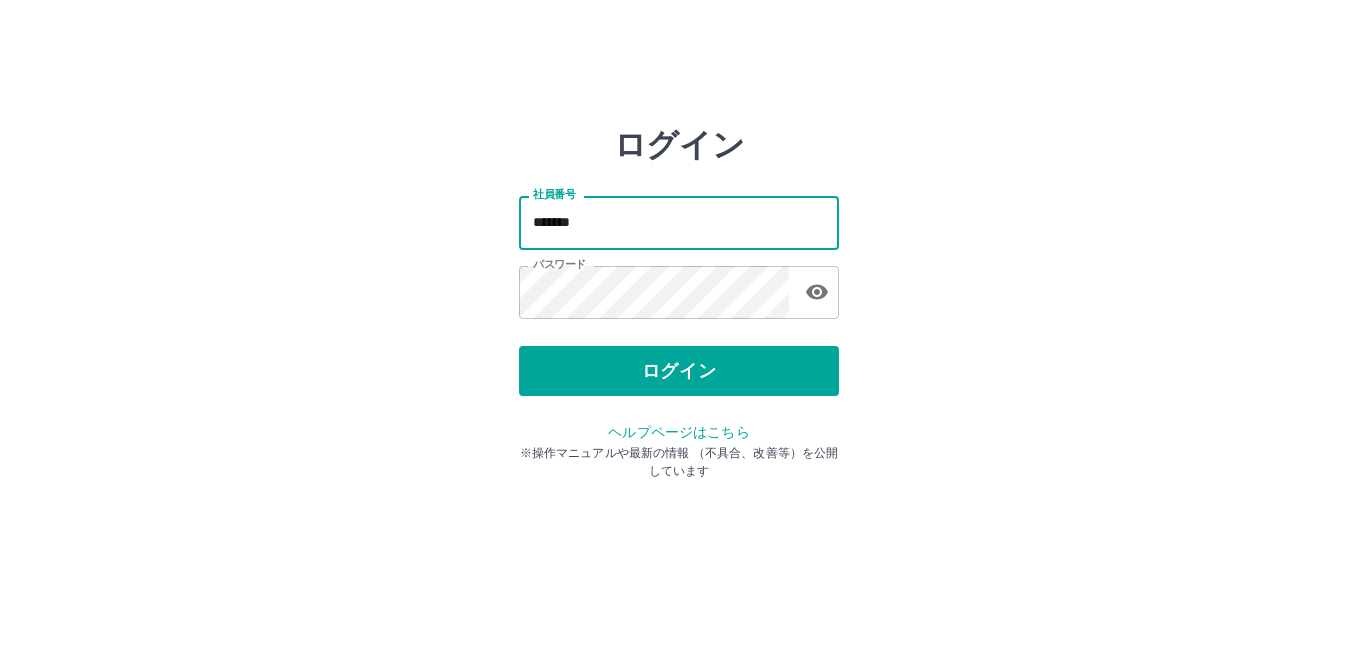 click on "*******" at bounding box center [679, 222] 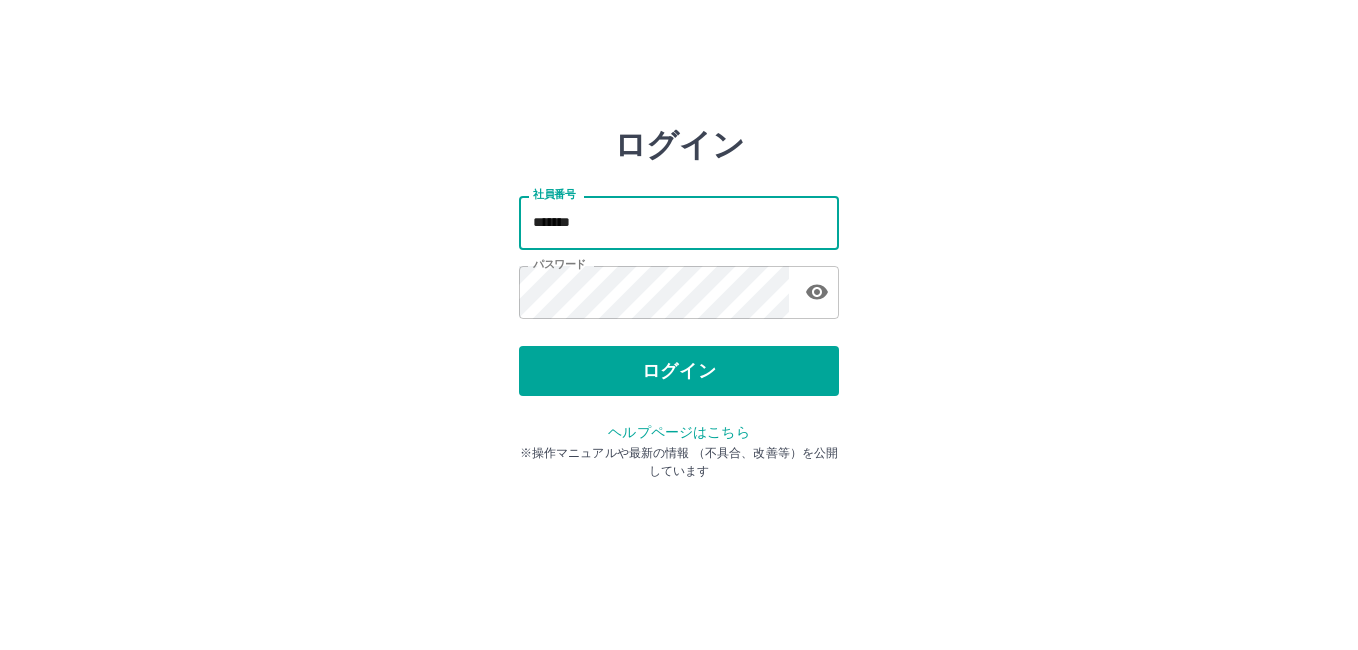 type on "*******" 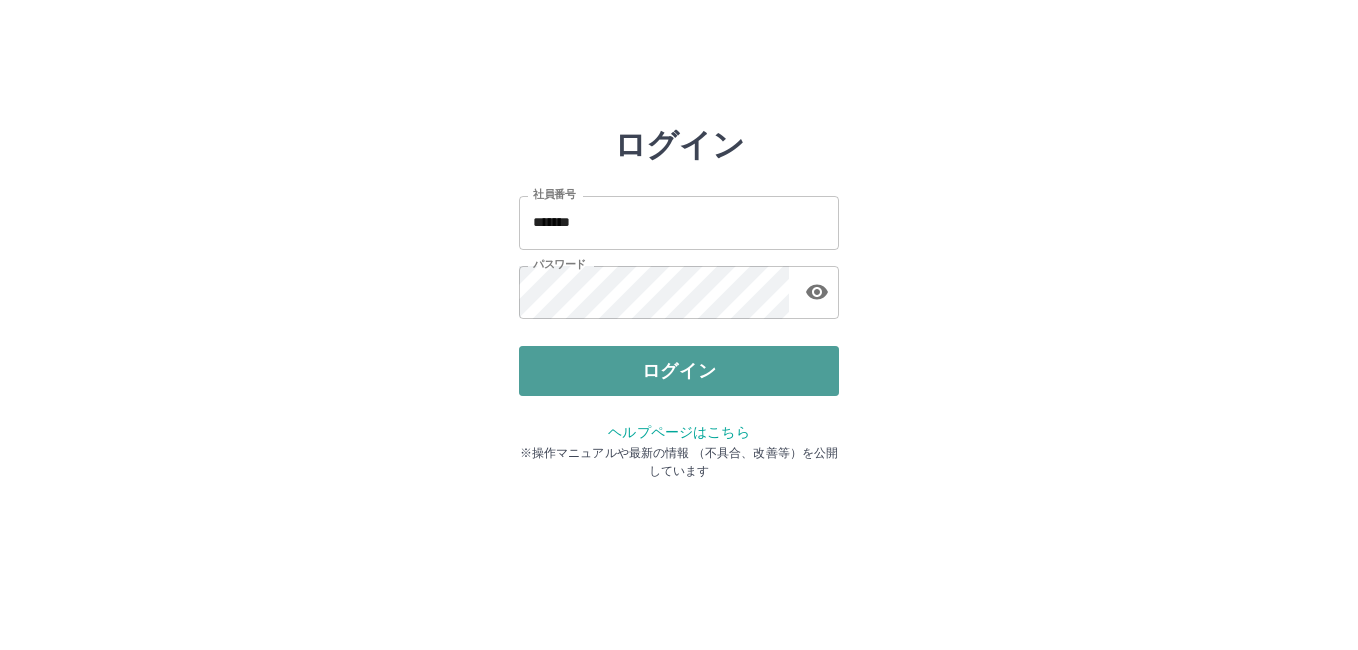 click on "ログイン" at bounding box center [679, 371] 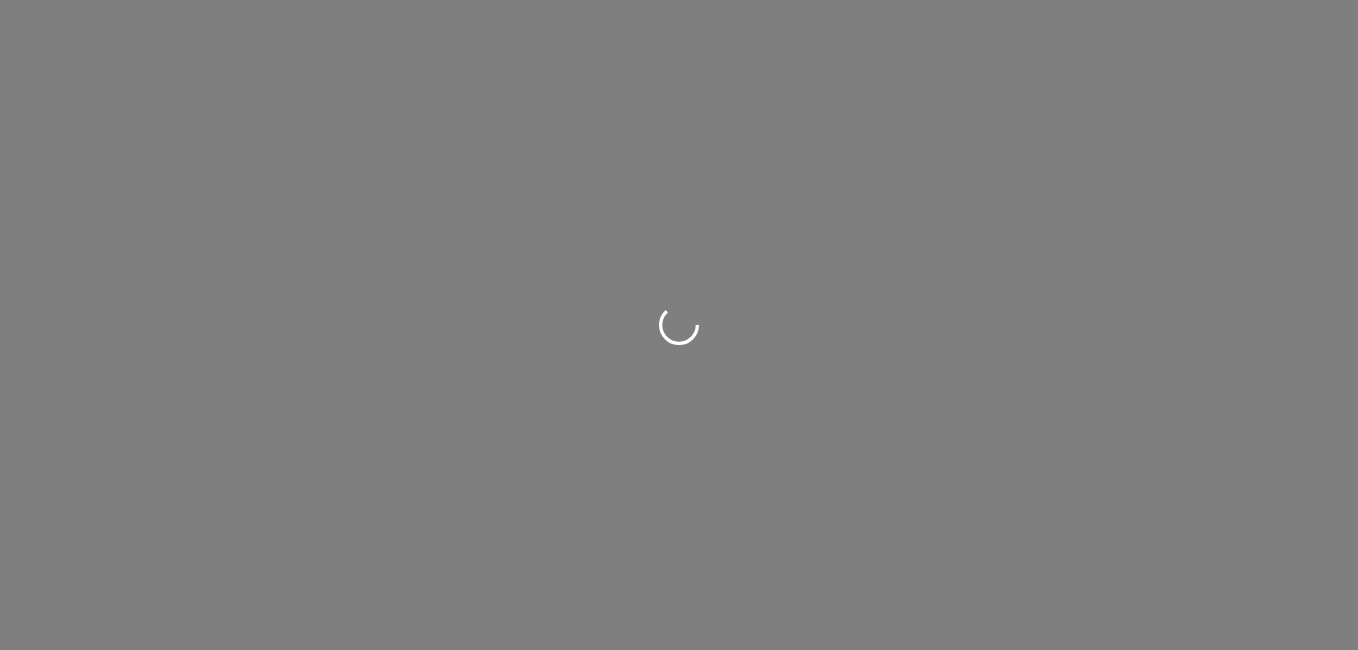 scroll, scrollTop: 0, scrollLeft: 0, axis: both 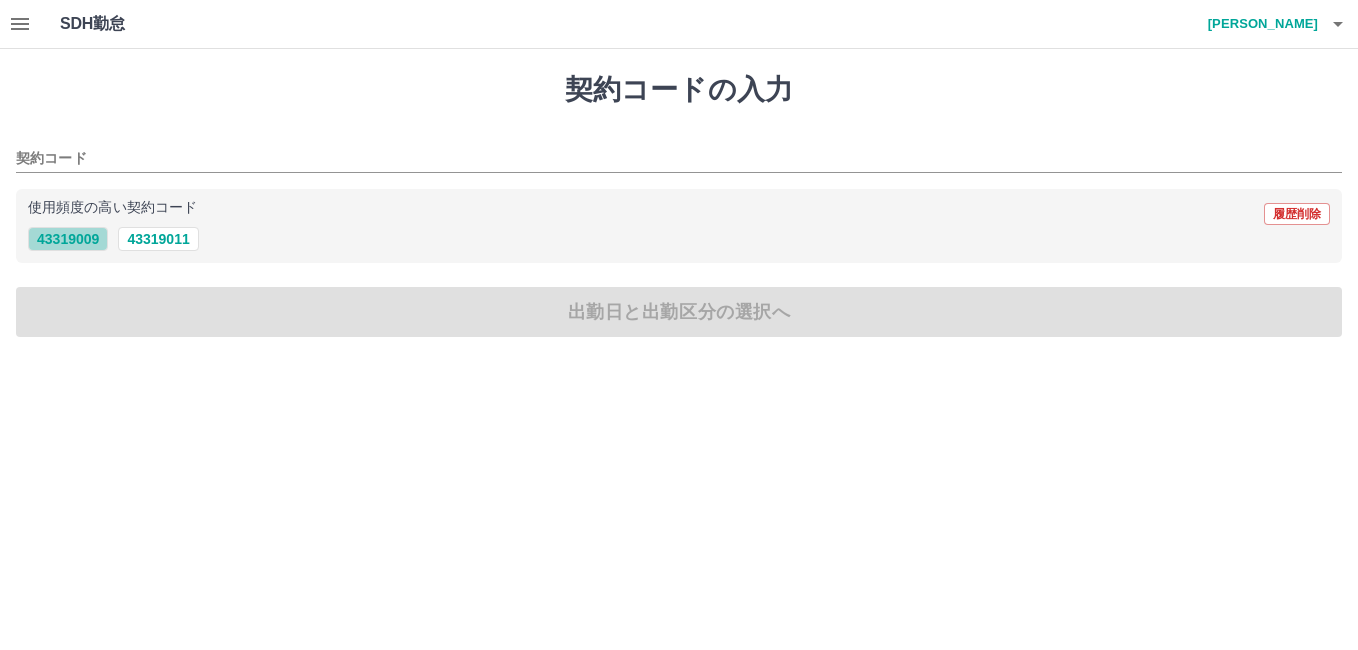 click on "43319009" at bounding box center [68, 239] 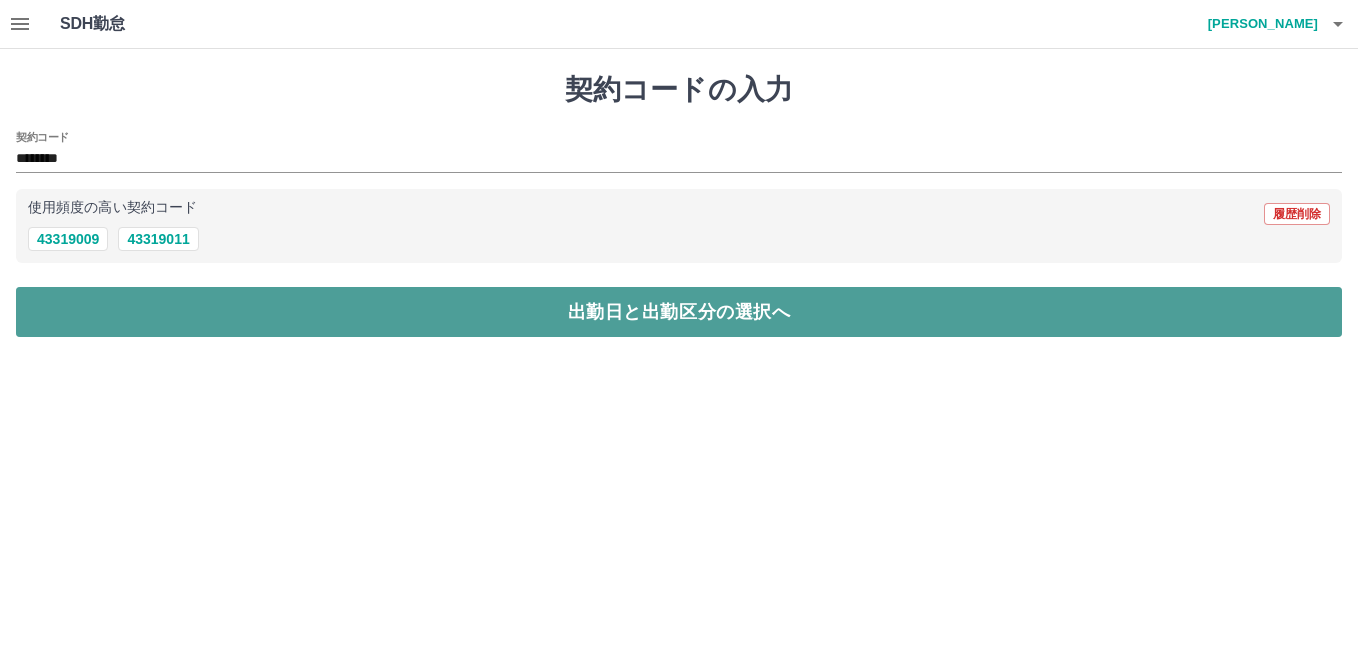 click on "出勤日と出勤区分の選択へ" at bounding box center (679, 312) 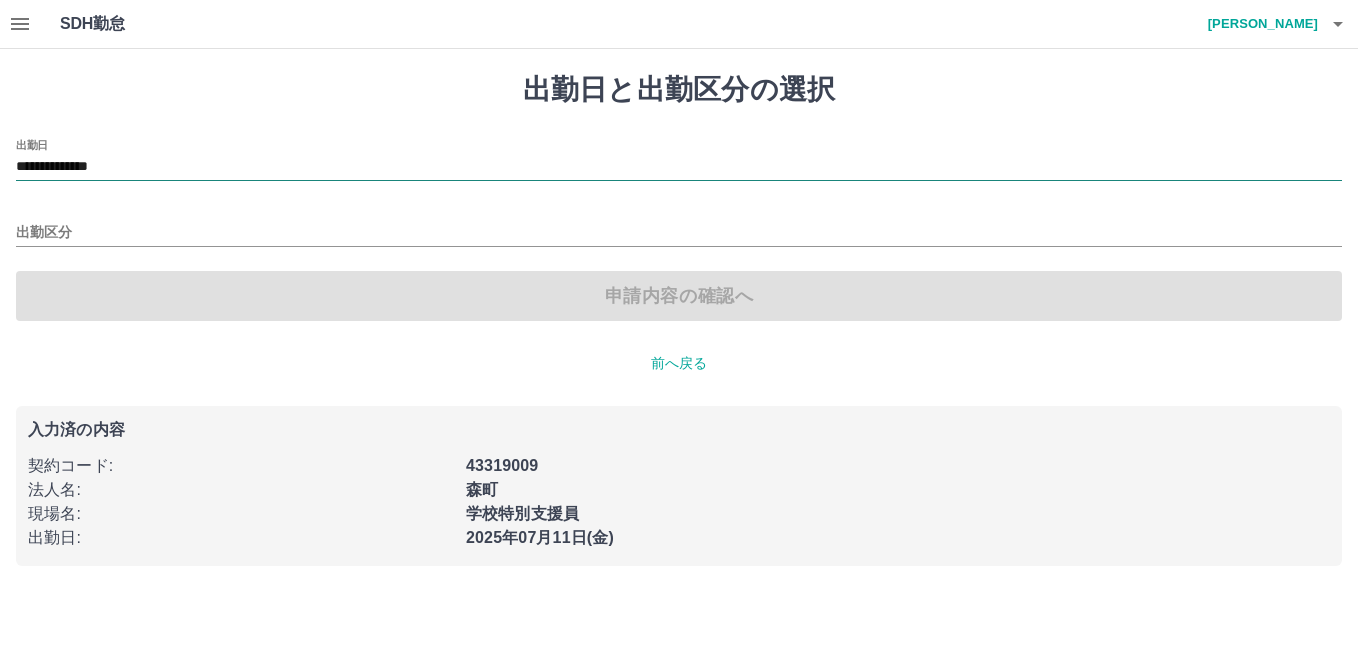 click on "**********" at bounding box center (679, 167) 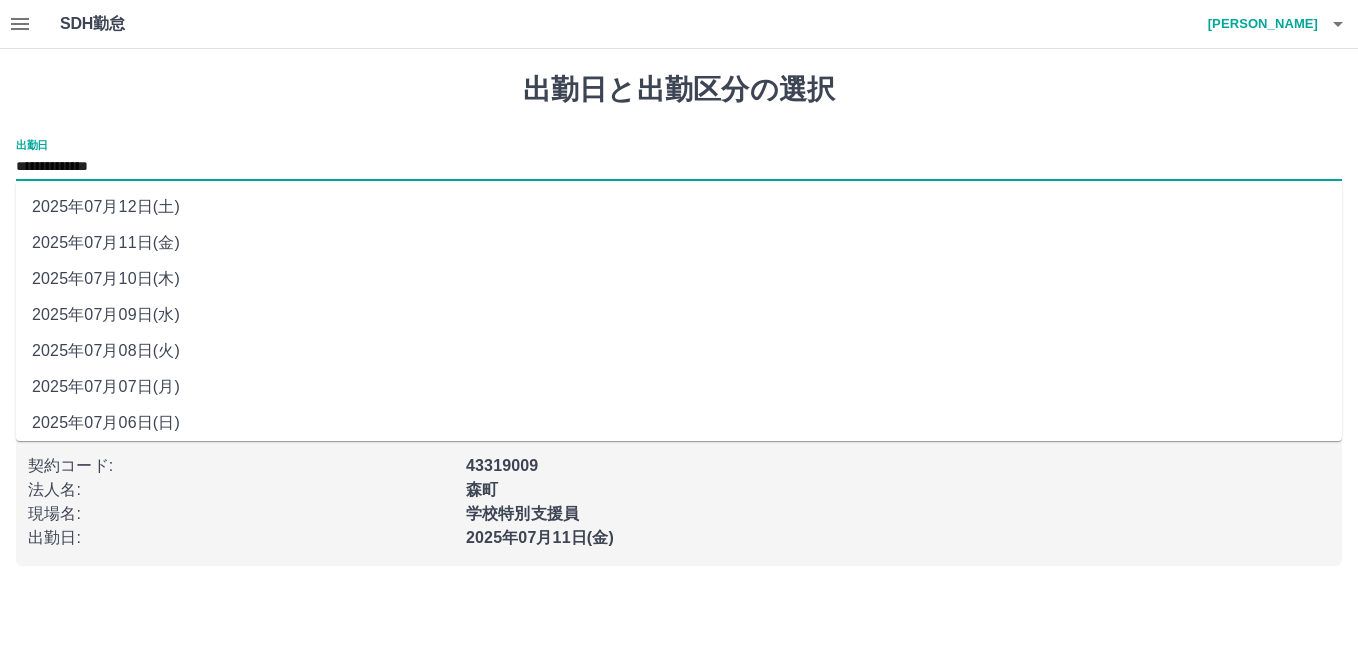 drag, startPoint x: 181, startPoint y: 163, endPoint x: 176, endPoint y: 316, distance: 153.08168 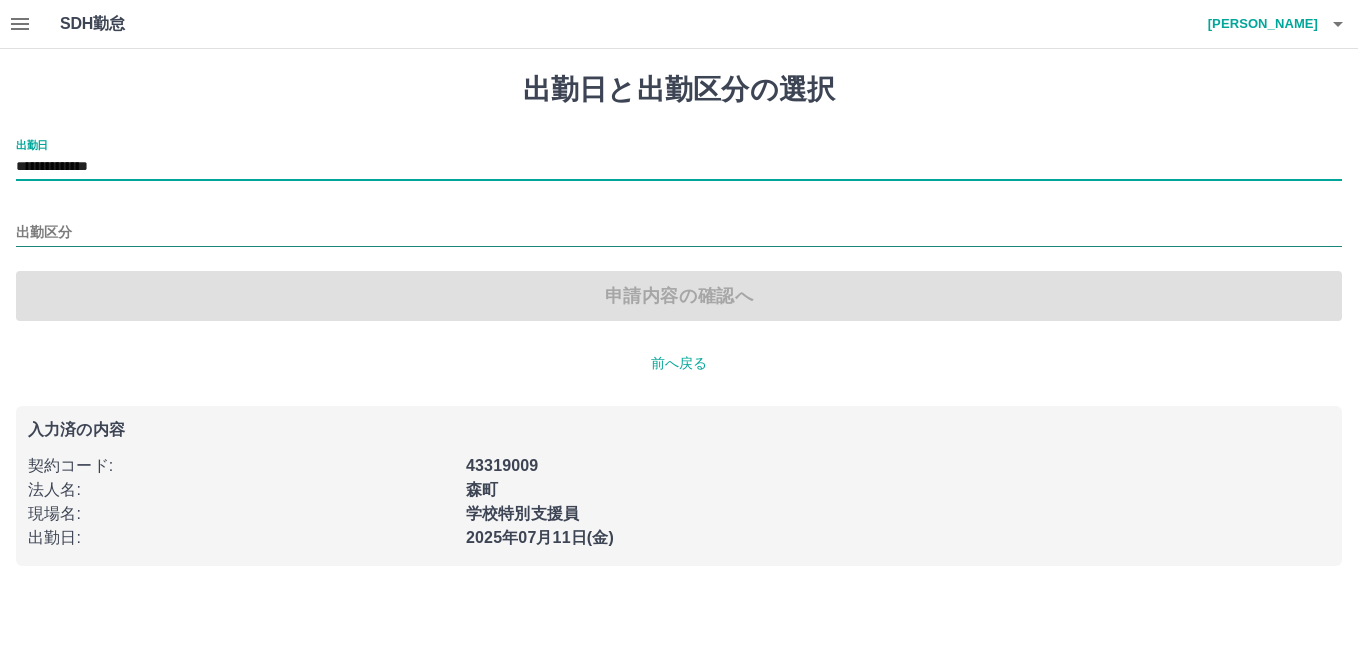 click on "出勤区分" at bounding box center (679, 233) 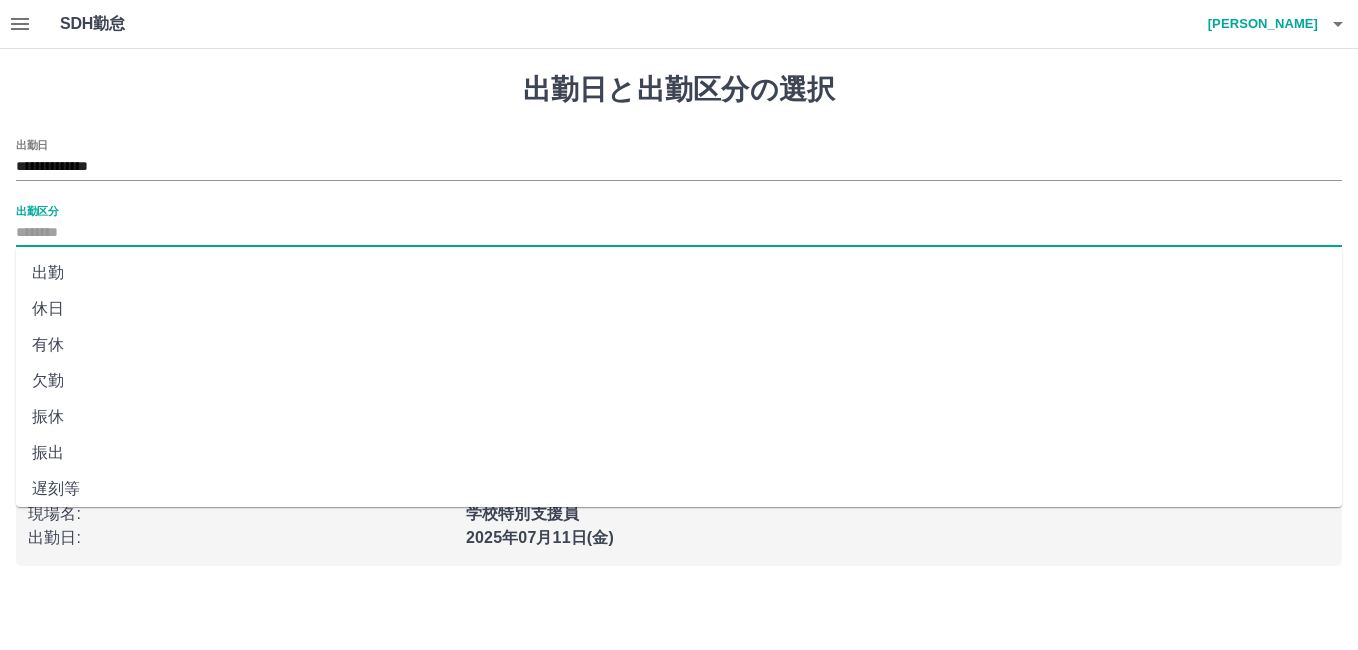 click on "休日" at bounding box center (679, 309) 